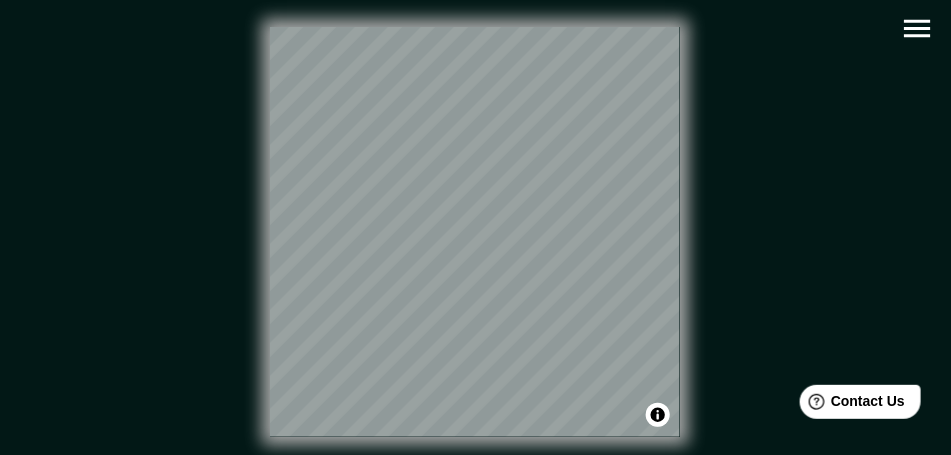 scroll, scrollTop: 0, scrollLeft: 0, axis: both 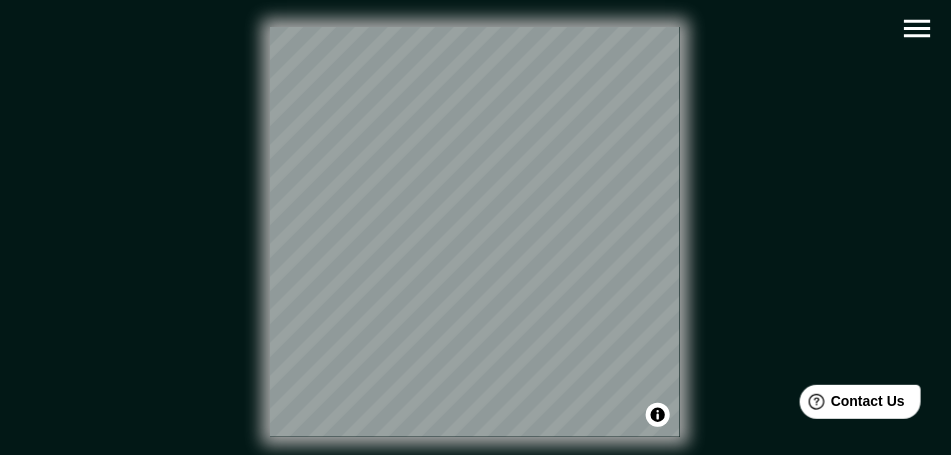 click 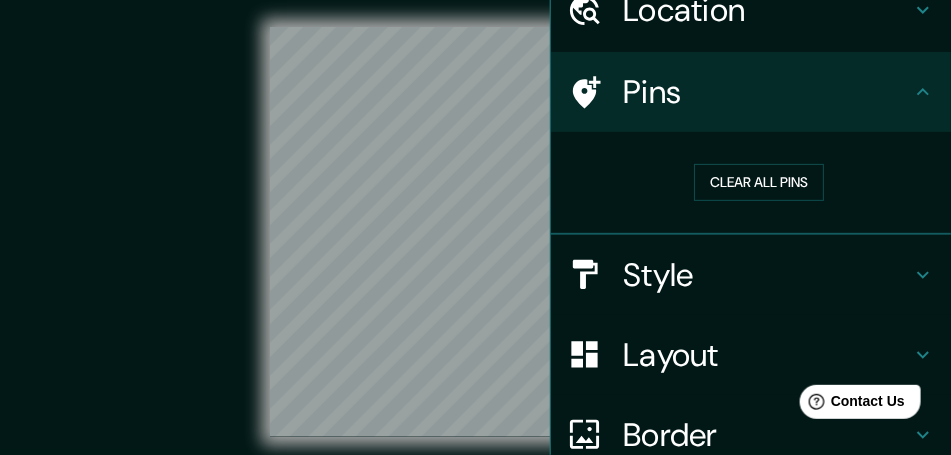 scroll, scrollTop: 100, scrollLeft: 0, axis: vertical 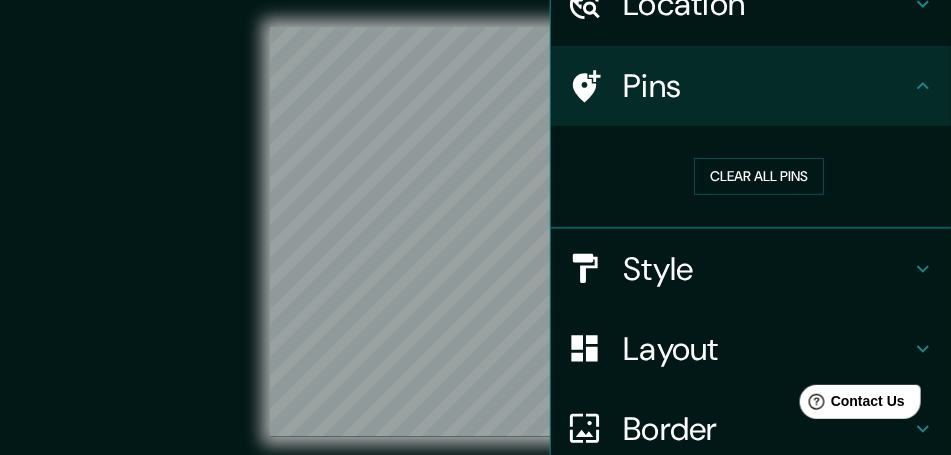 click on "Style" at bounding box center (767, 269) 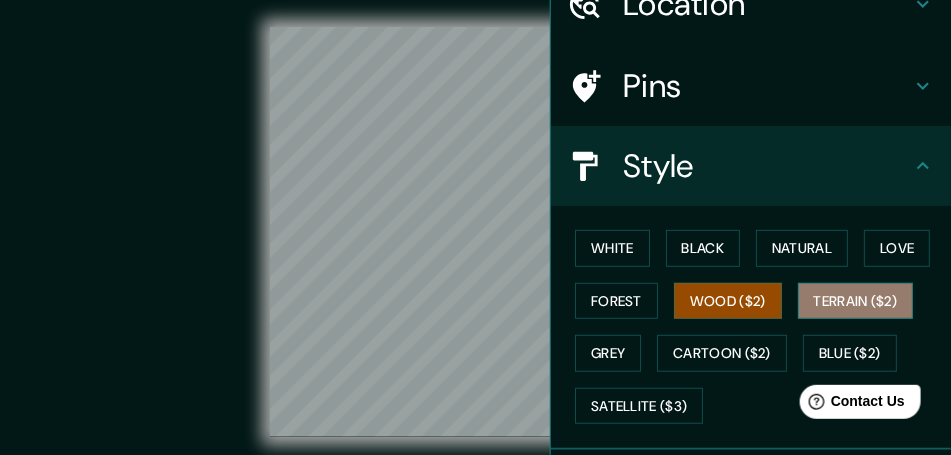 click on "Terrain ($2)" at bounding box center [856, 301] 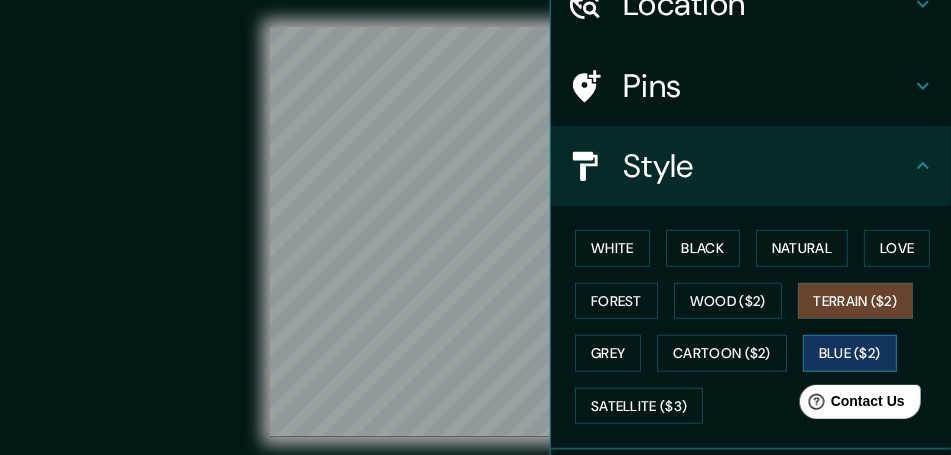 click on "Blue ($2)" at bounding box center [850, 353] 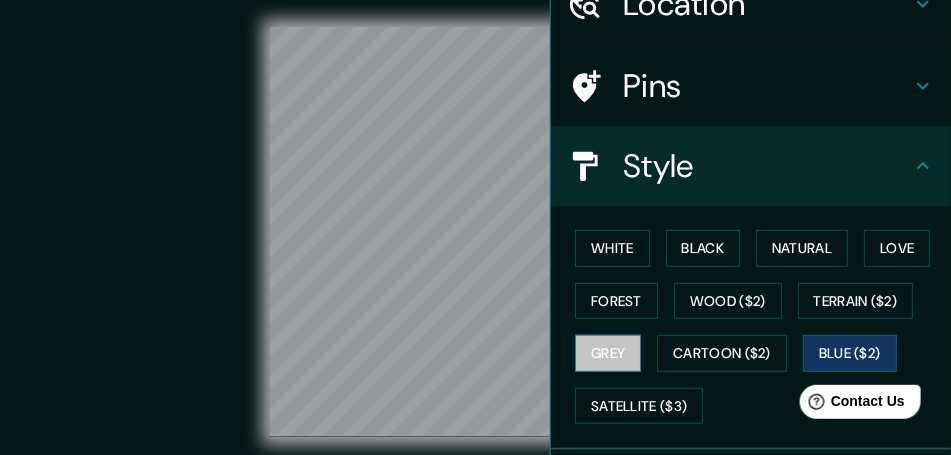click on "Grey" at bounding box center (608, 353) 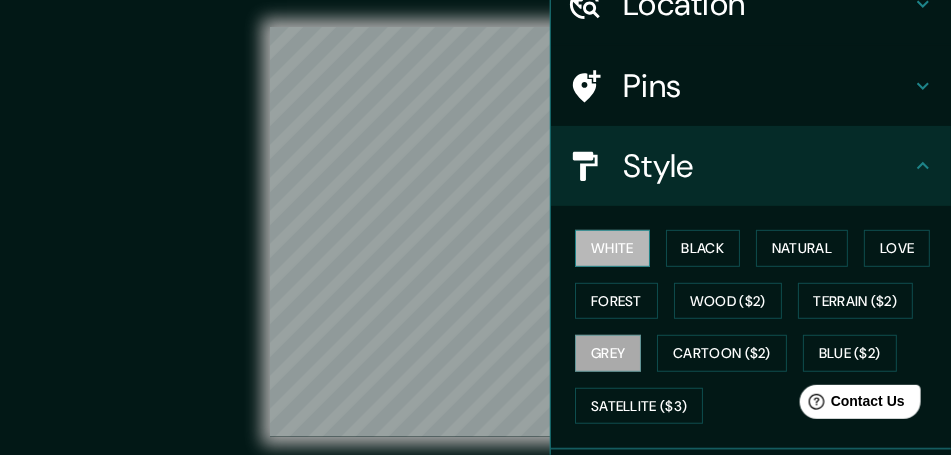 click on "White" at bounding box center (612, 248) 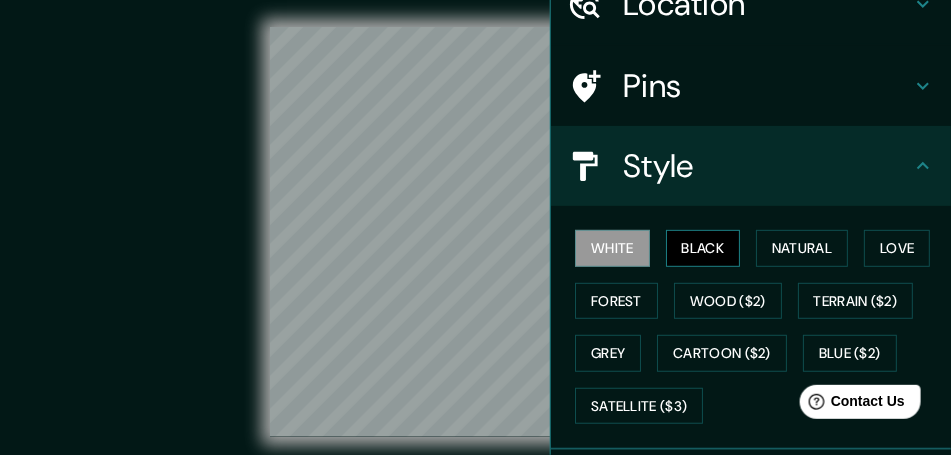 click on "Black" at bounding box center [703, 248] 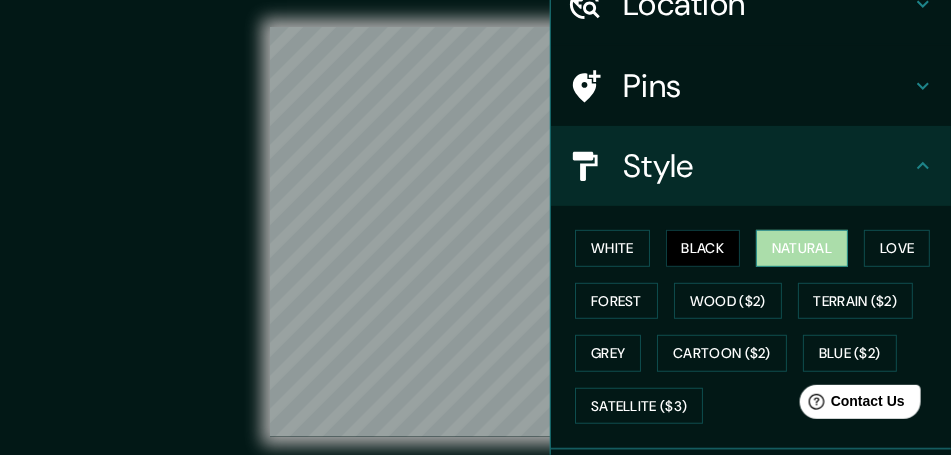 click on "Natural" at bounding box center [802, 248] 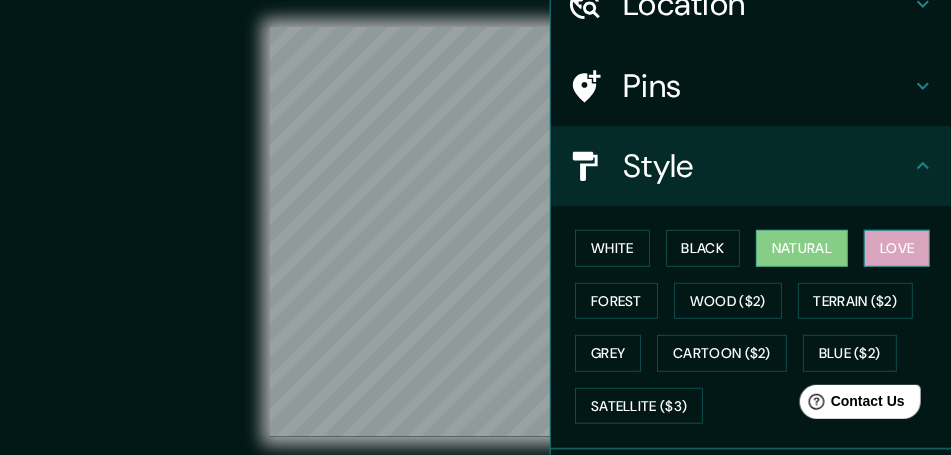click on "Love" at bounding box center [897, 248] 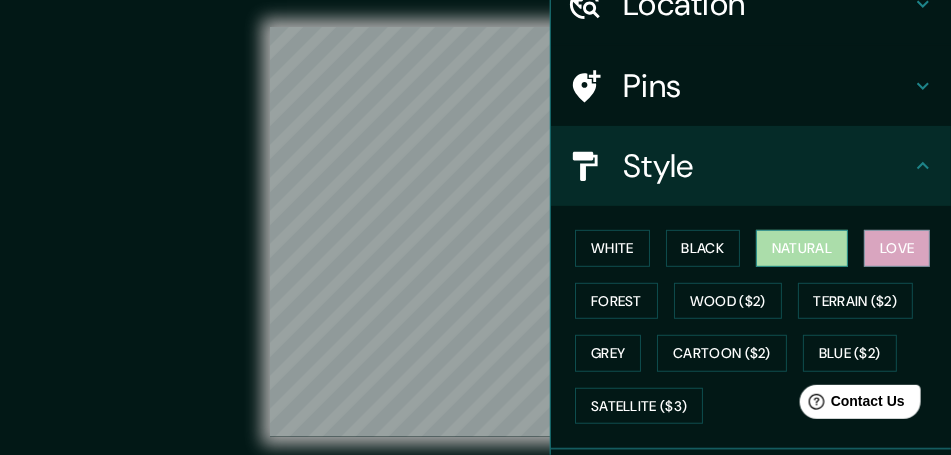 click on "Natural" at bounding box center [802, 248] 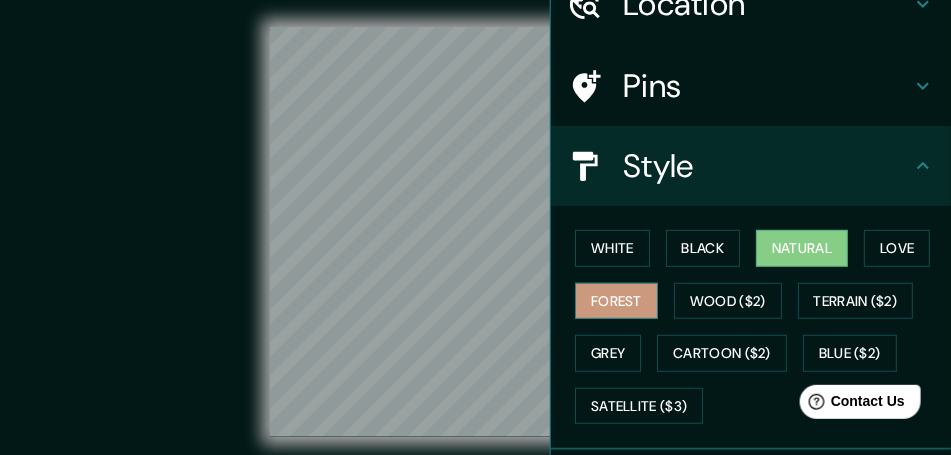 click on "Forest" at bounding box center (616, 301) 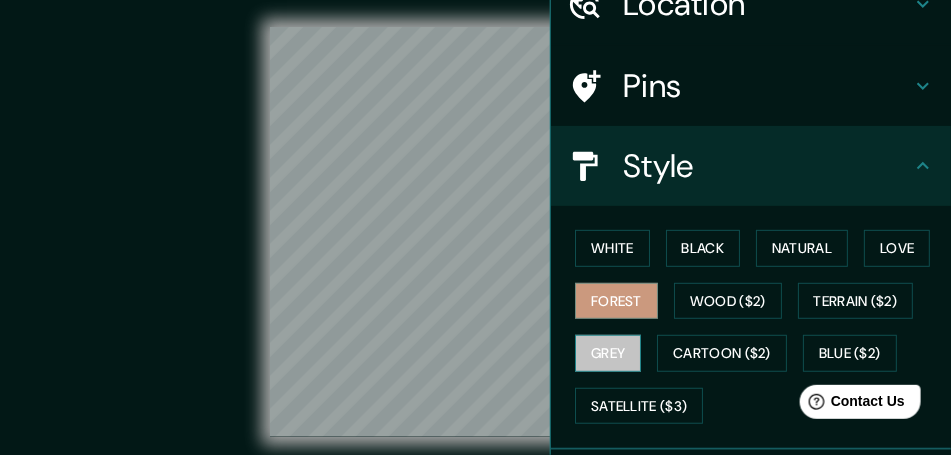 click on "Grey" at bounding box center (608, 353) 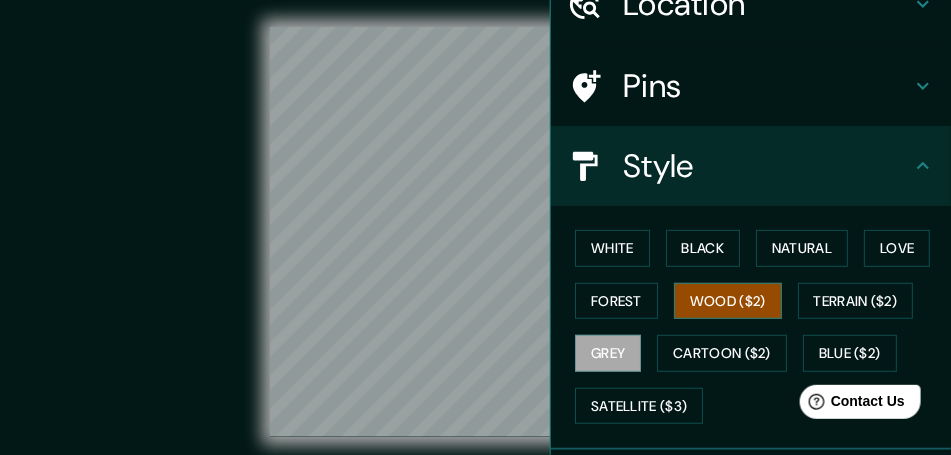 click on "Wood ($2)" at bounding box center (728, 301) 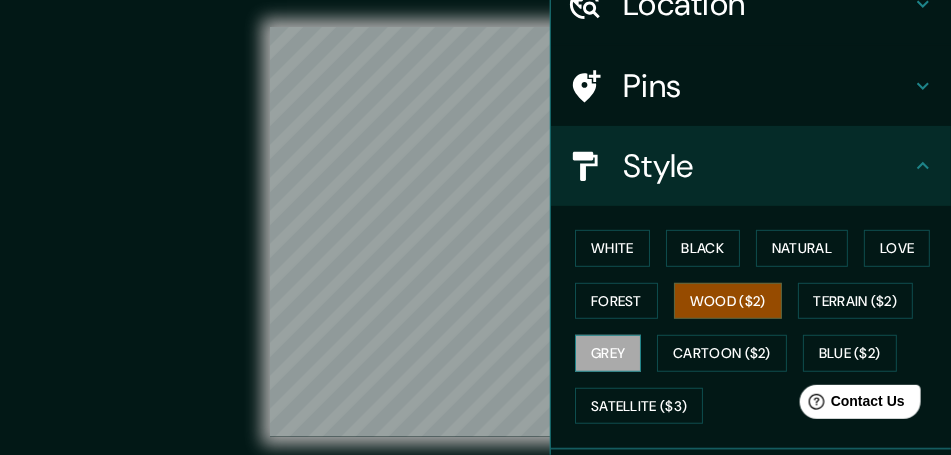 click on "Grey" at bounding box center (608, 353) 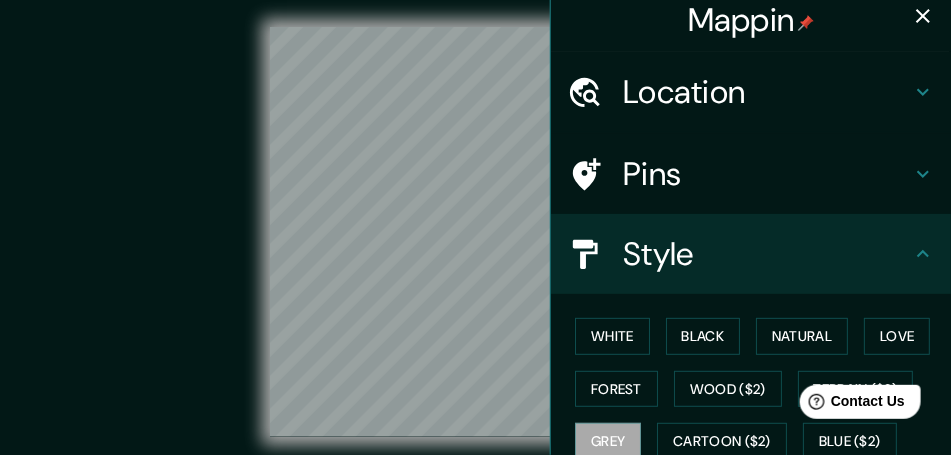 scroll, scrollTop: 0, scrollLeft: 0, axis: both 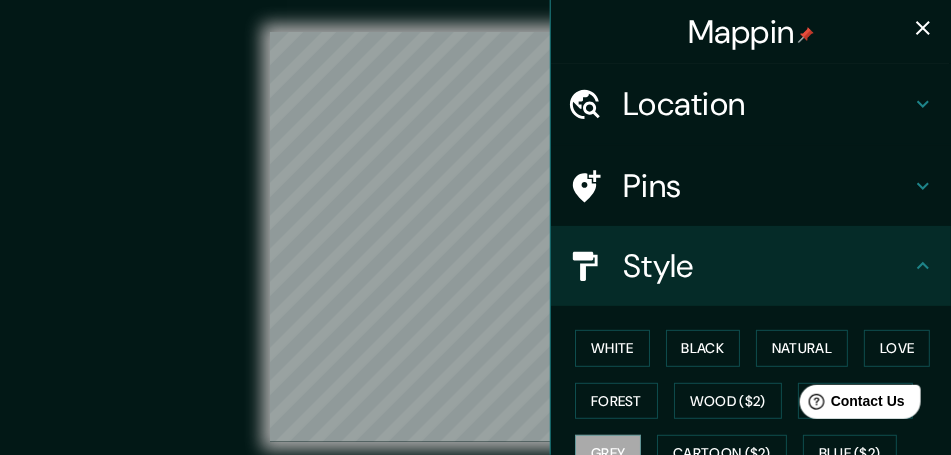 click 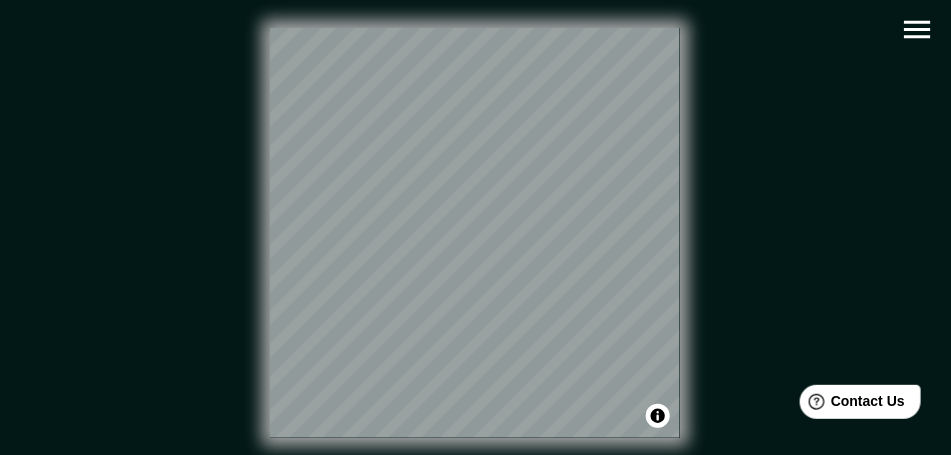 scroll, scrollTop: 0, scrollLeft: 0, axis: both 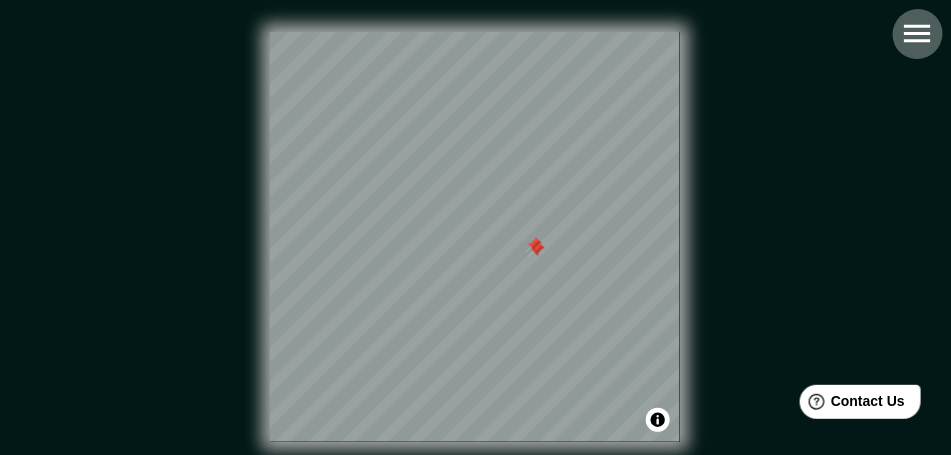 click 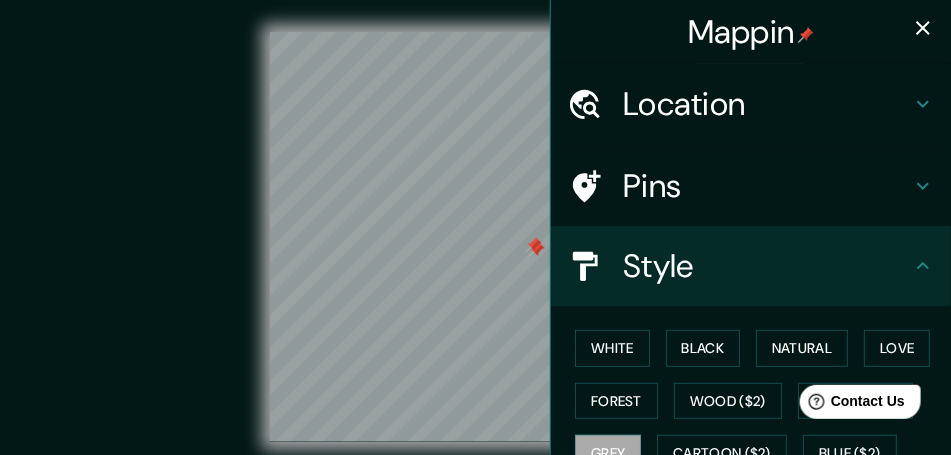 click on "Pins" at bounding box center (767, 186) 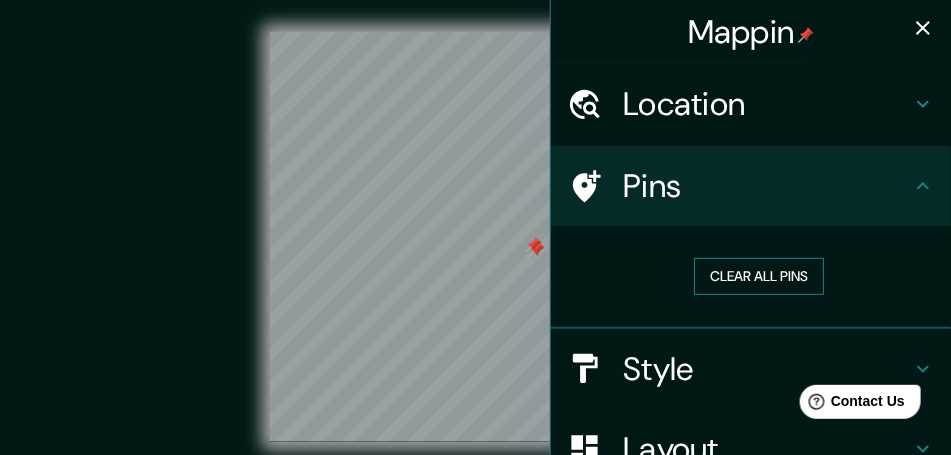 click on "Clear all pins" at bounding box center (759, 276) 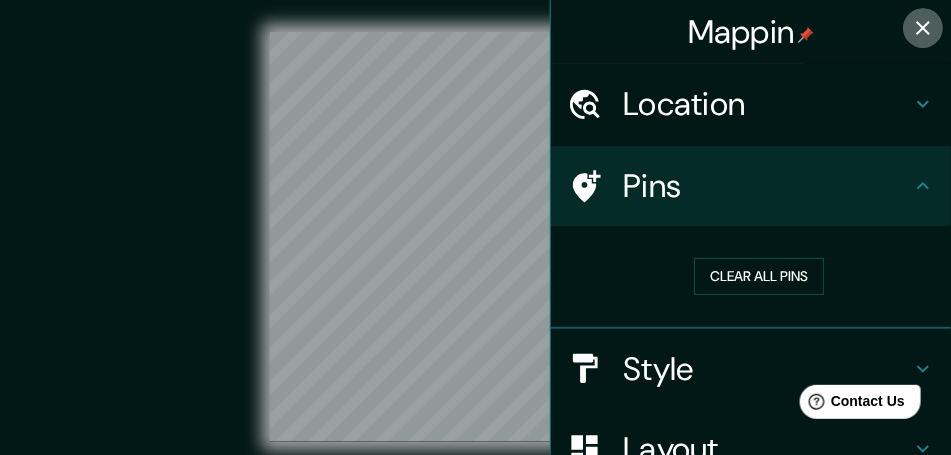 click 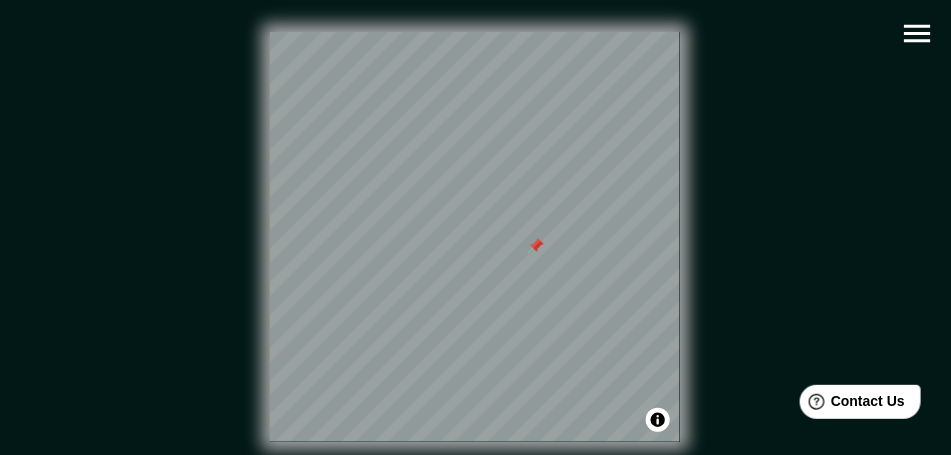 click 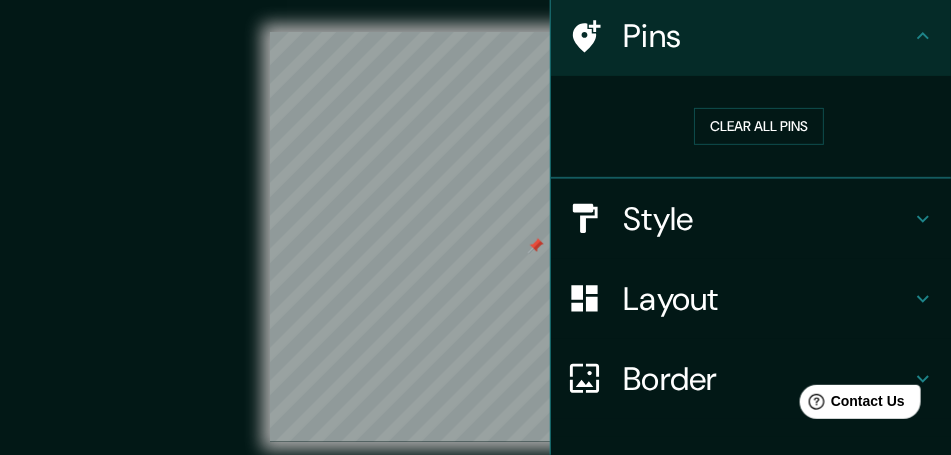 click on "Style" at bounding box center [751, 219] 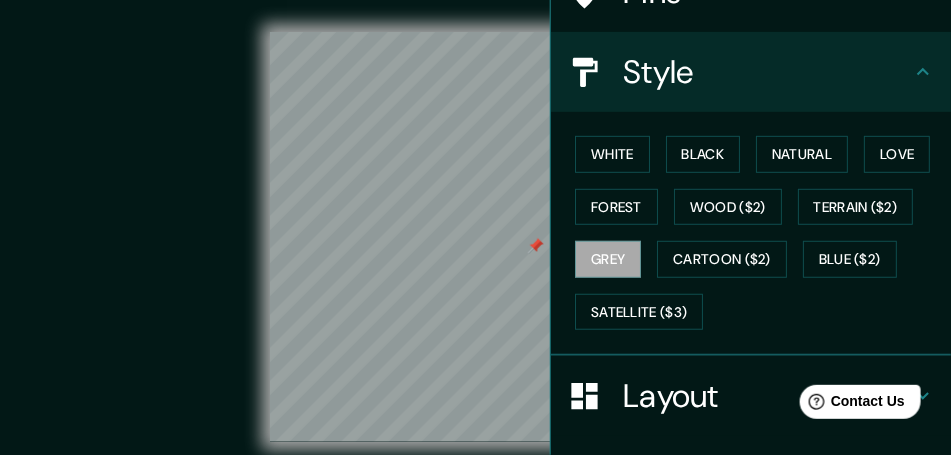 scroll, scrollTop: 200, scrollLeft: 0, axis: vertical 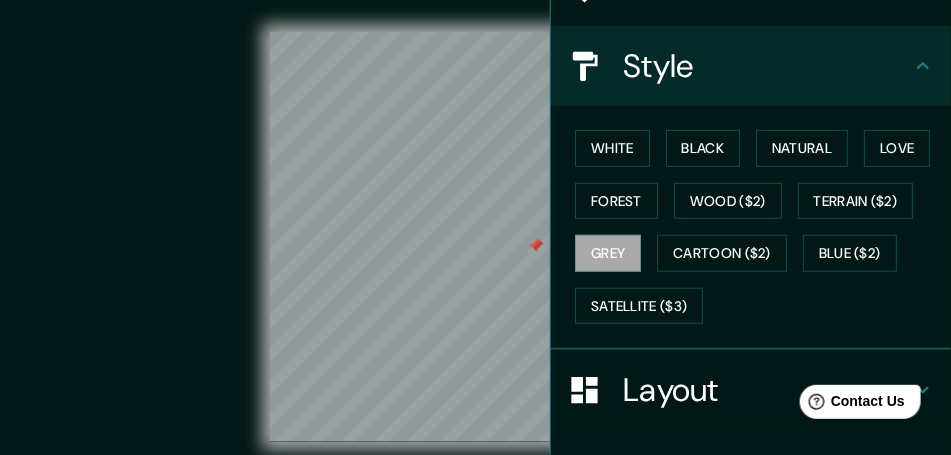 click on "Style" at bounding box center [767, 66] 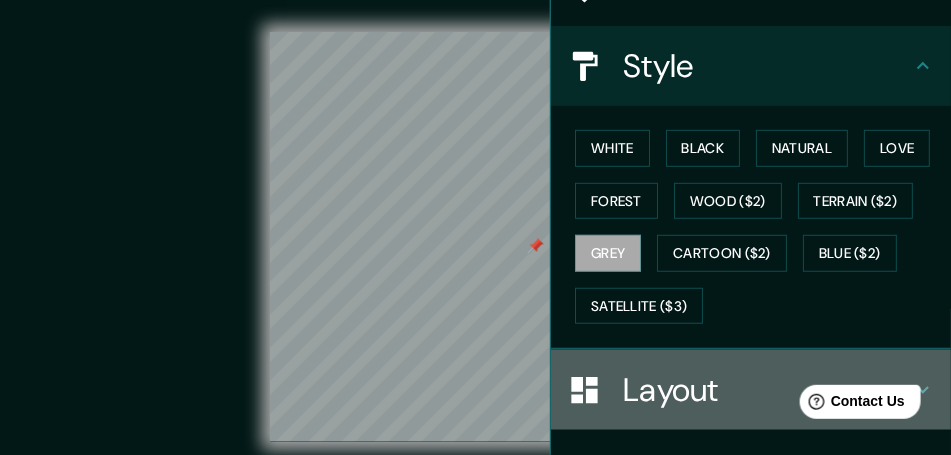 click on "Layout" at bounding box center [767, 390] 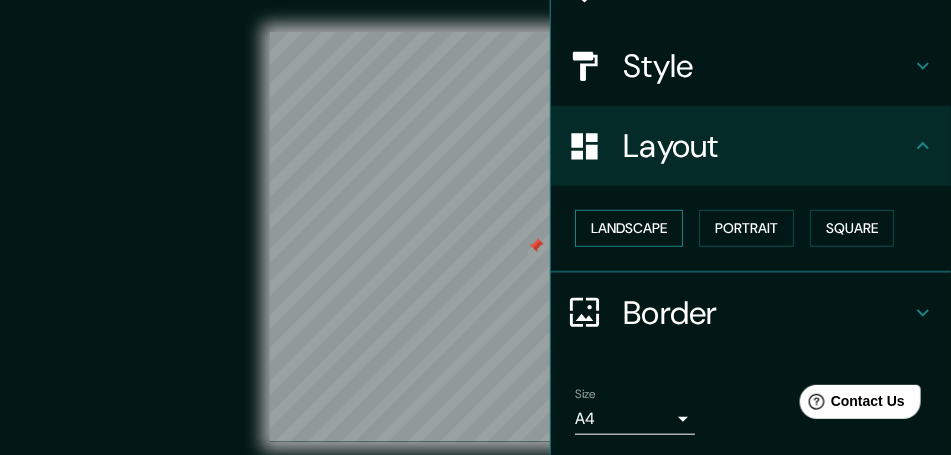 click on "Landscape" at bounding box center [629, 228] 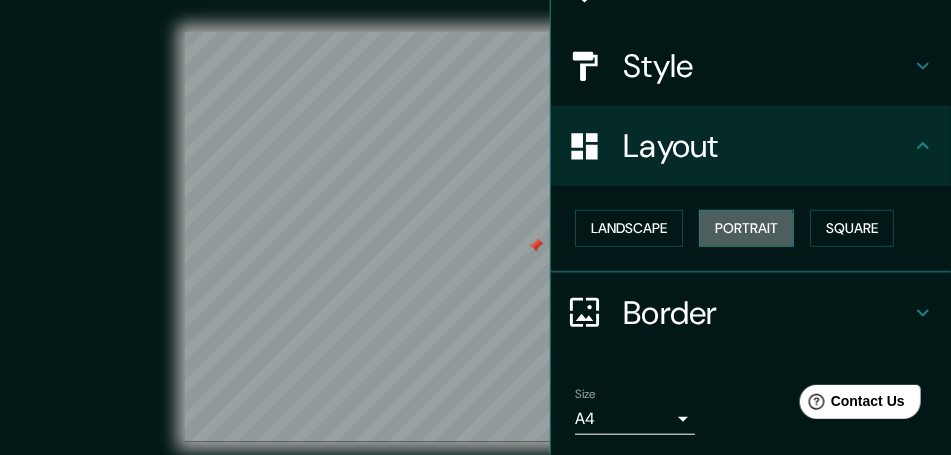click on "Portrait" at bounding box center [746, 228] 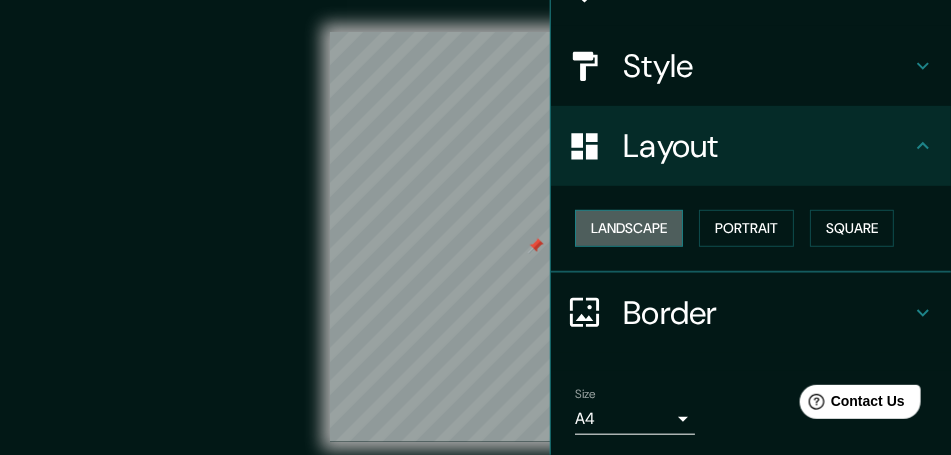 click on "Landscape" at bounding box center [629, 228] 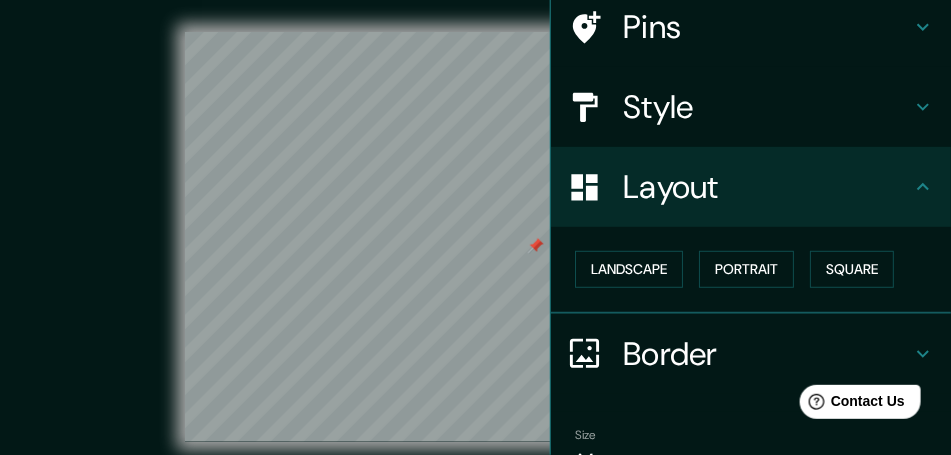 scroll, scrollTop: 0, scrollLeft: 0, axis: both 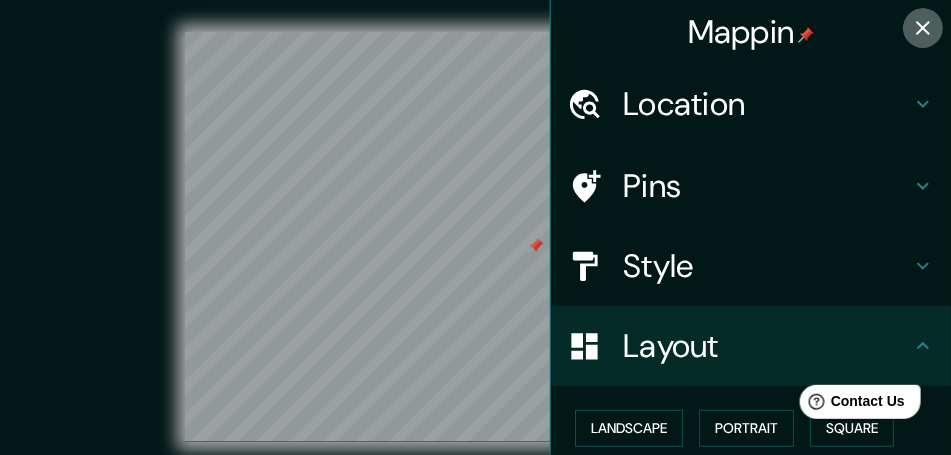 click 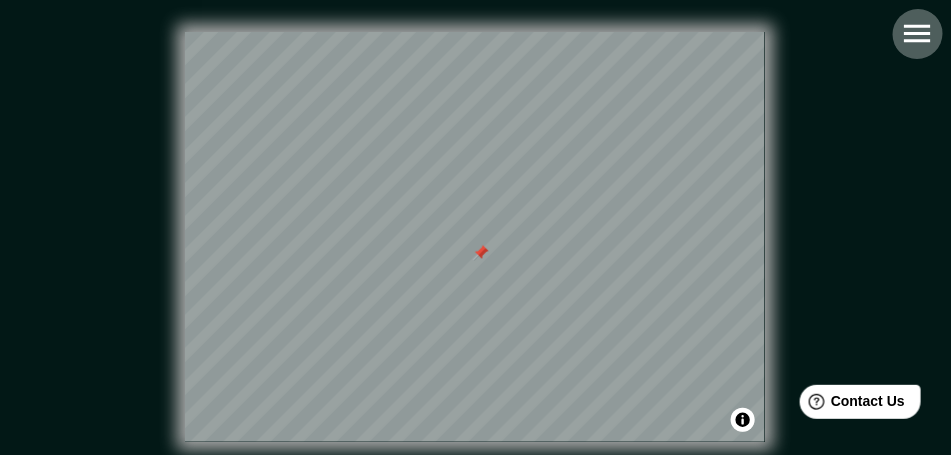 click 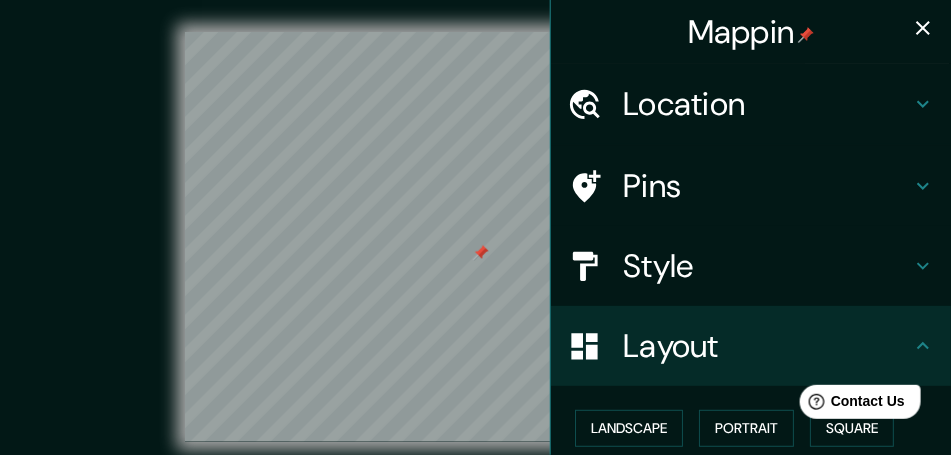 click 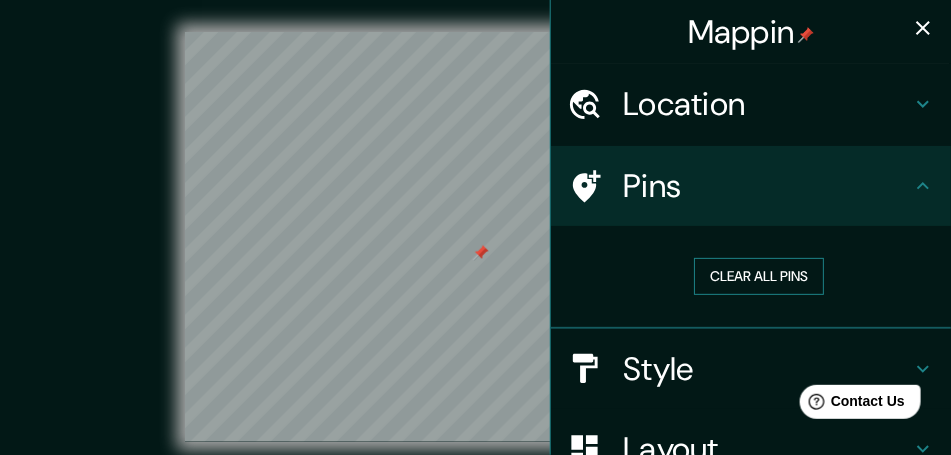 click on "Clear all pins" at bounding box center (759, 276) 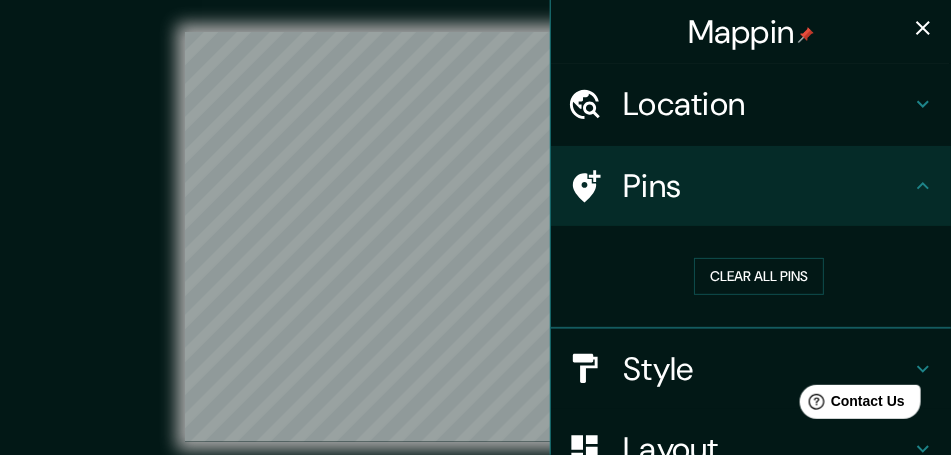 click 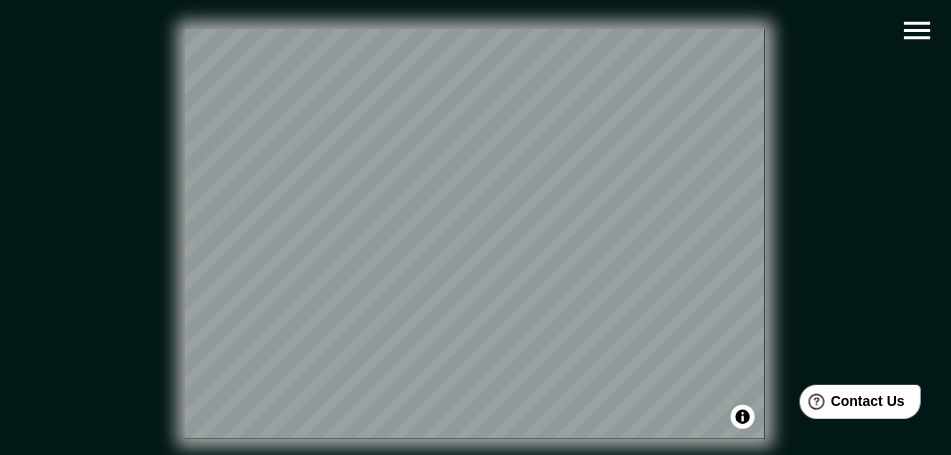 scroll, scrollTop: 3, scrollLeft: 0, axis: vertical 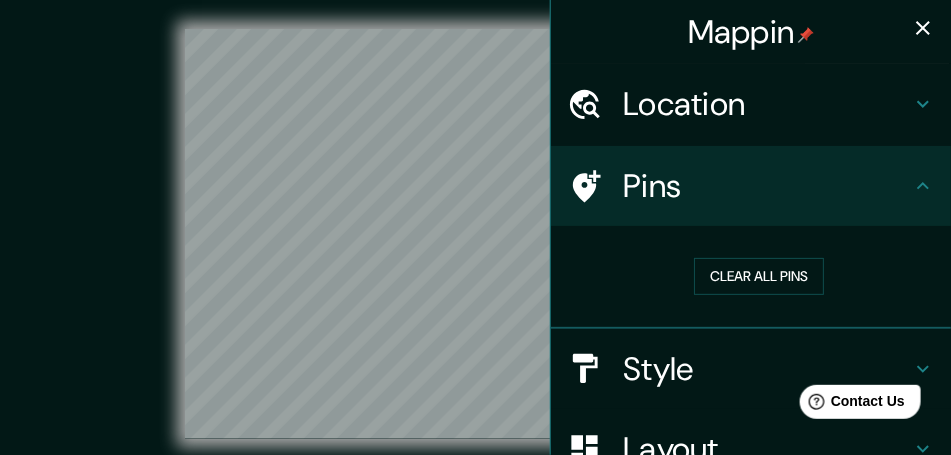 click on "Style" at bounding box center (767, 369) 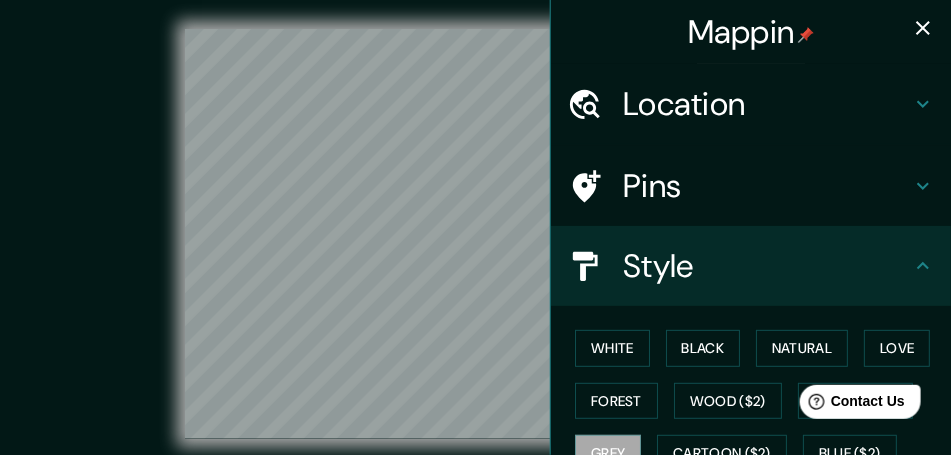 click on "White Black Natural Love Forest Wood ($2) Terrain ($2) Grey Cartoon ($2) Blue ($2) Satellite ($3)" at bounding box center (751, 428) 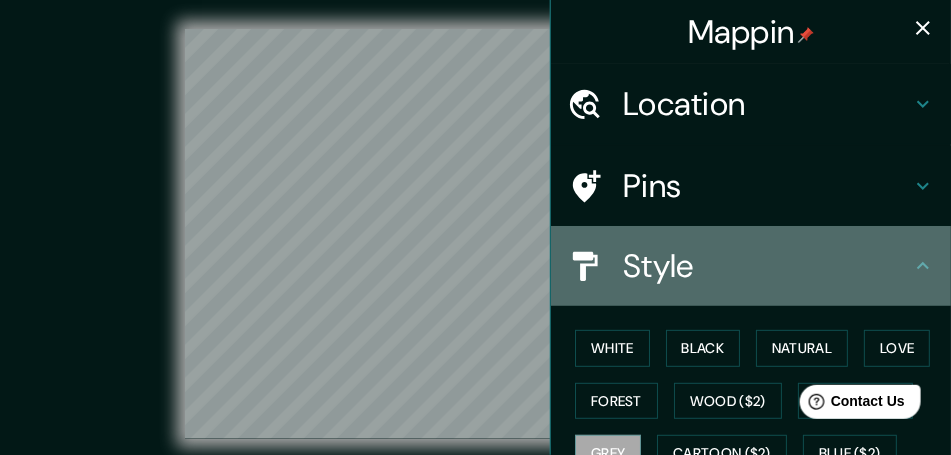 click on "Style" at bounding box center (751, 266) 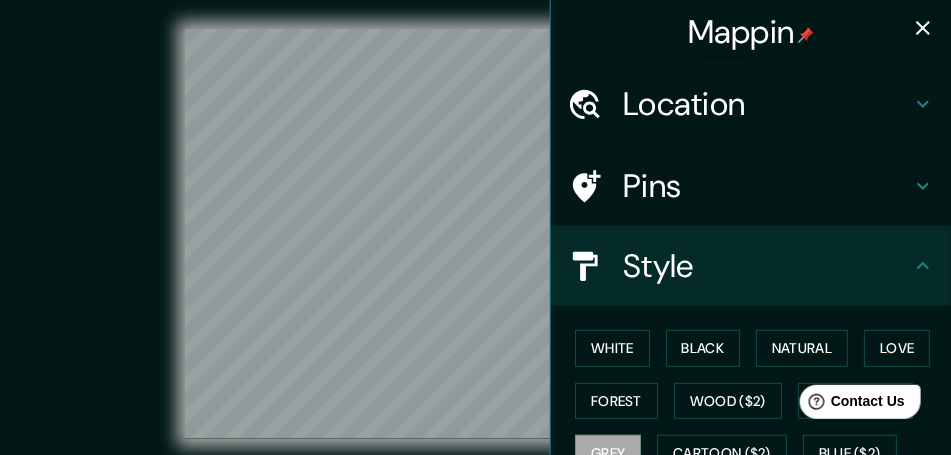 click 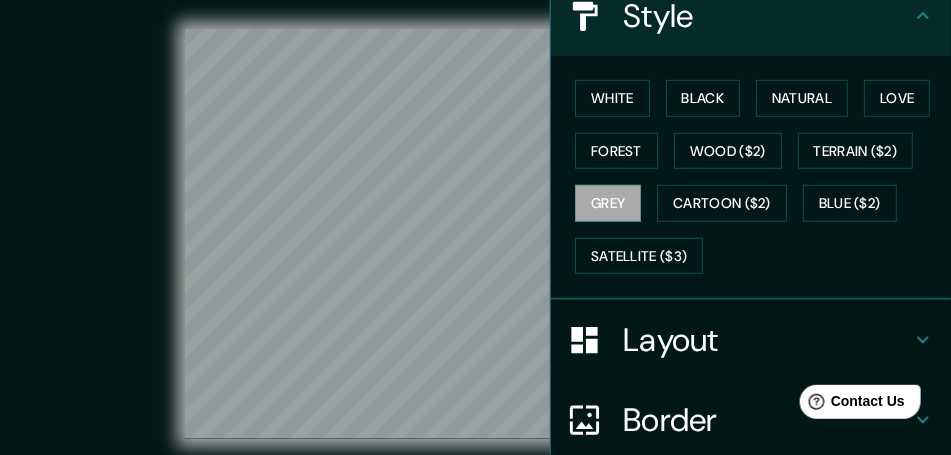 click on "Layout" at bounding box center (767, 340) 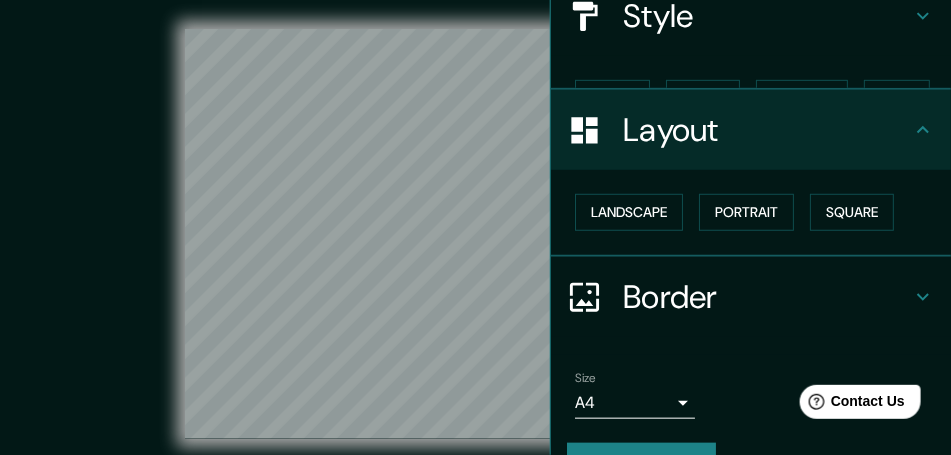 scroll, scrollTop: 263, scrollLeft: 0, axis: vertical 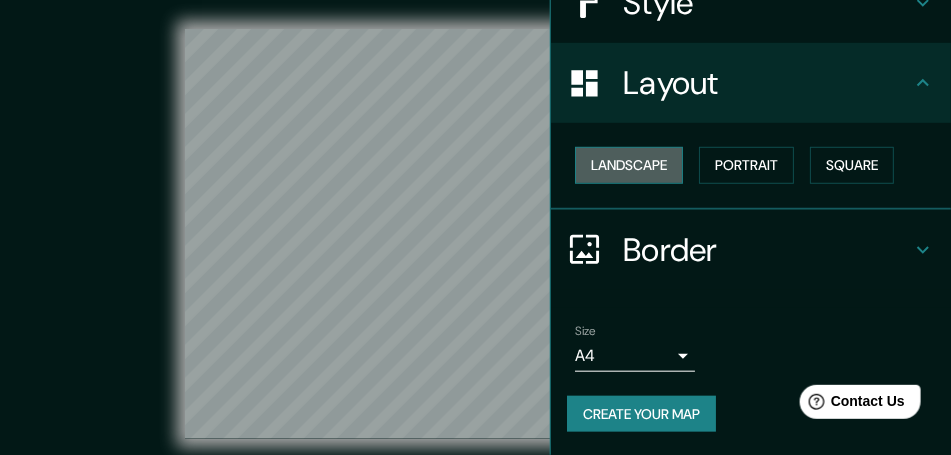 click on "Landscape" at bounding box center (629, 165) 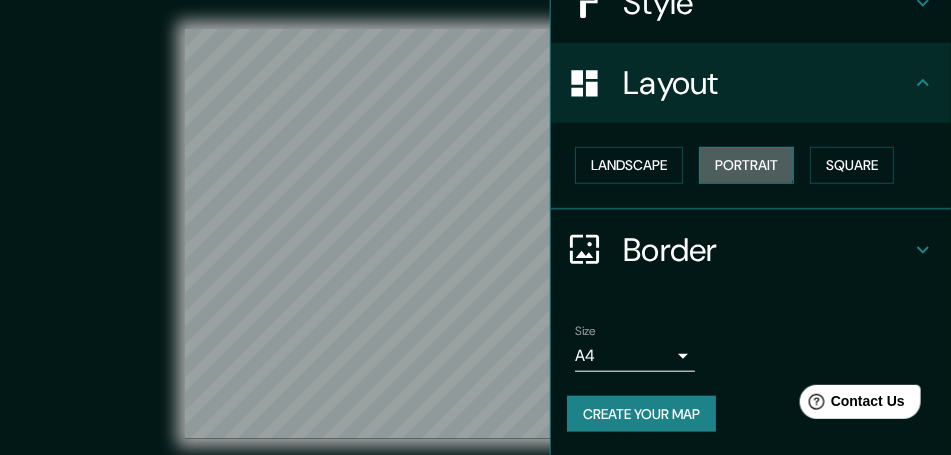 click on "Portrait" at bounding box center (746, 165) 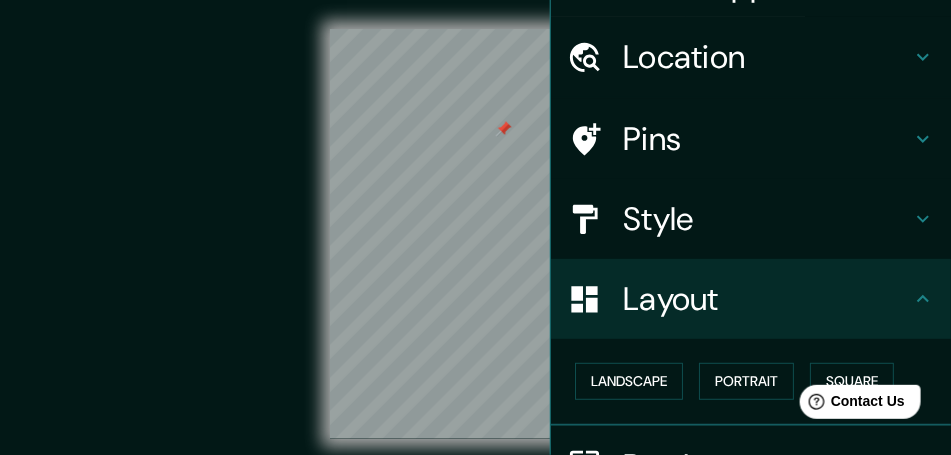 scroll, scrollTop: 0, scrollLeft: 0, axis: both 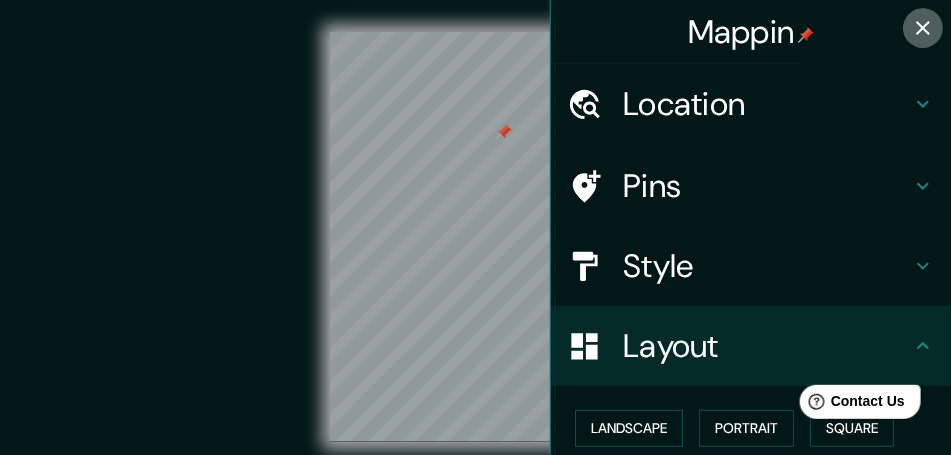 click 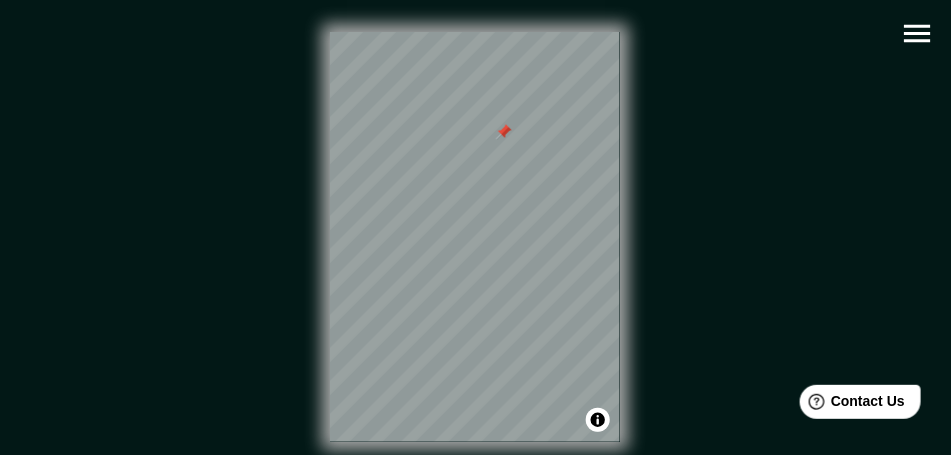 click 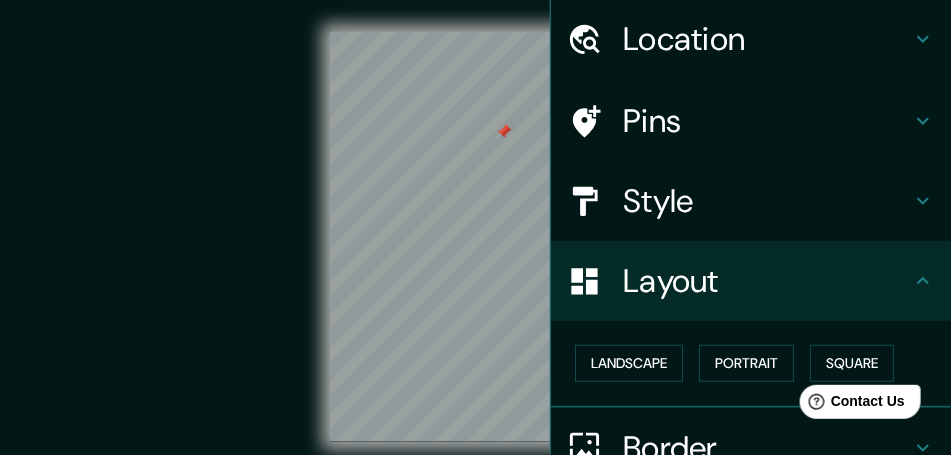 scroll, scrollTop: 100, scrollLeft: 0, axis: vertical 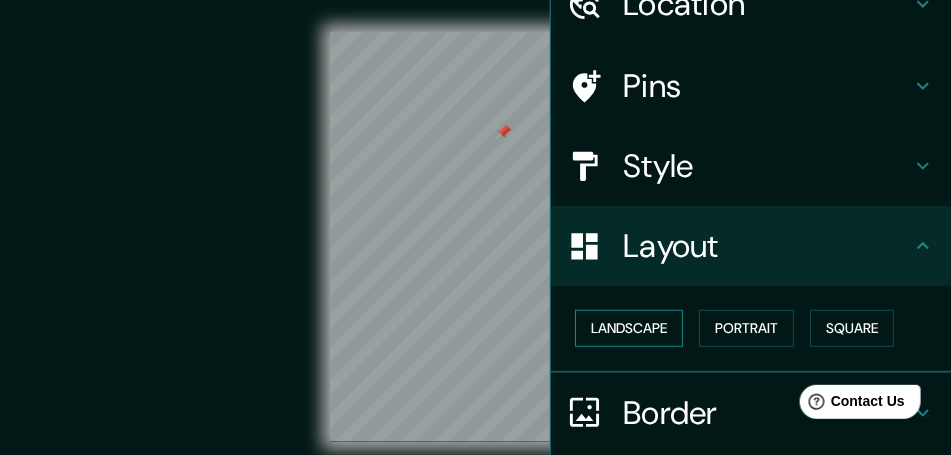 click on "Landscape" at bounding box center [629, 328] 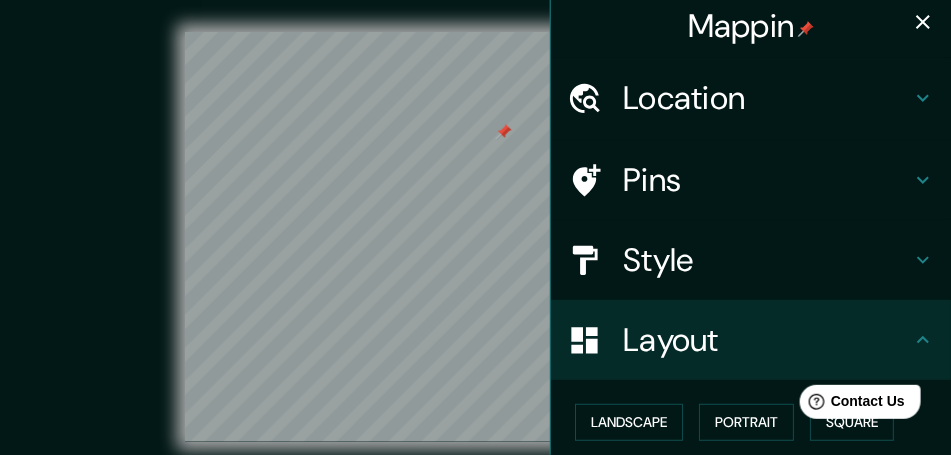 scroll, scrollTop: 0, scrollLeft: 0, axis: both 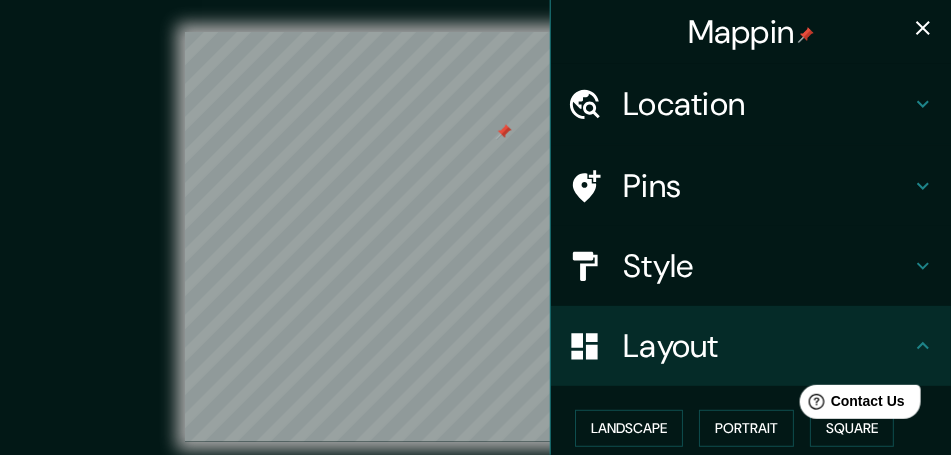 click 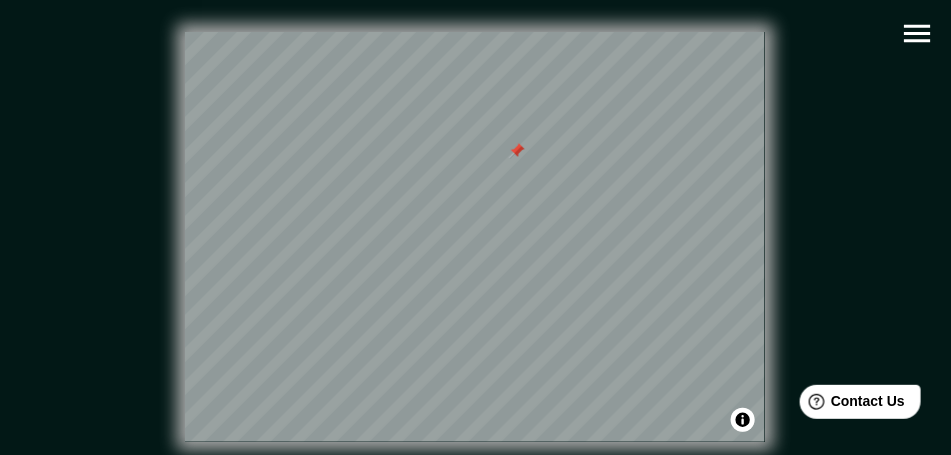 click 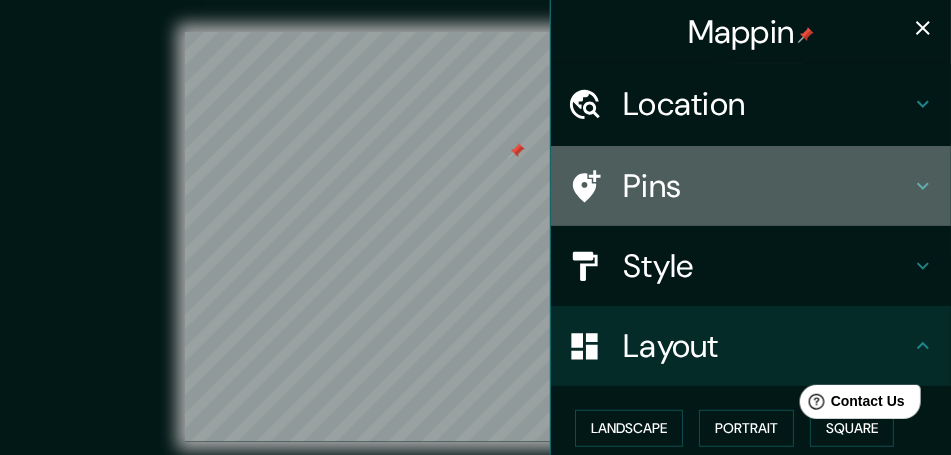 click on "Pins" at bounding box center [767, 186] 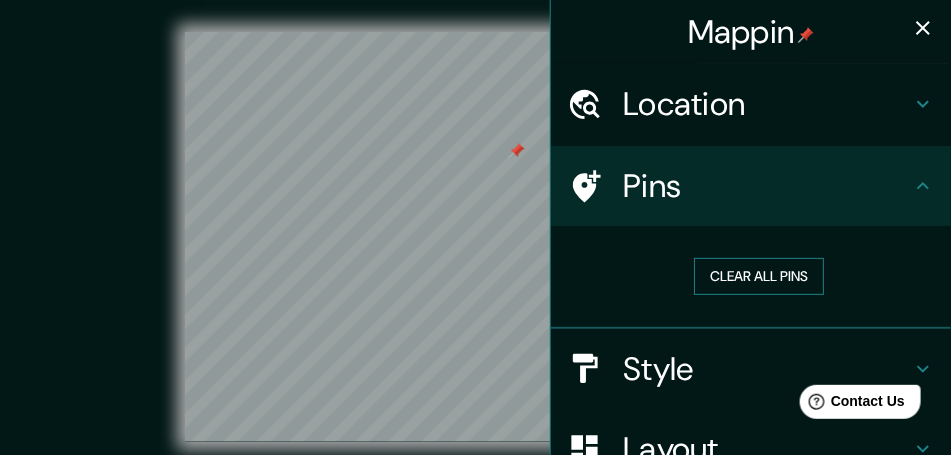 drag, startPoint x: 768, startPoint y: 278, endPoint x: 771, endPoint y: 264, distance: 14.3178215 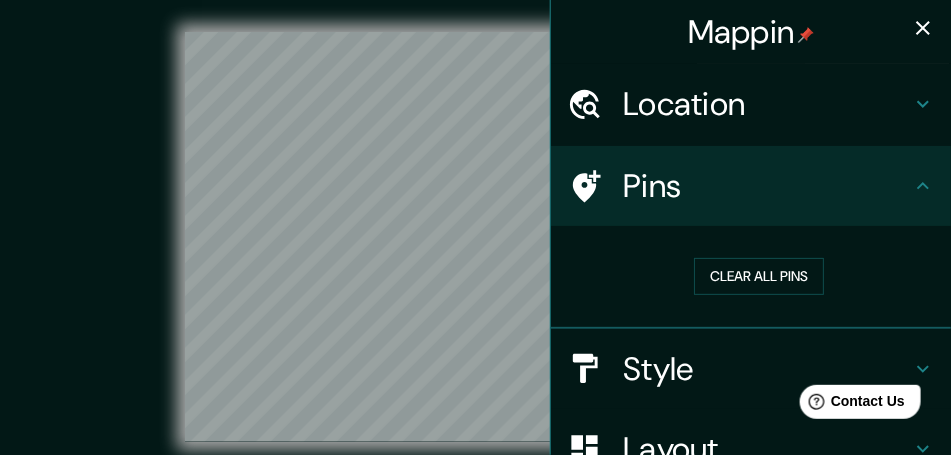 click 